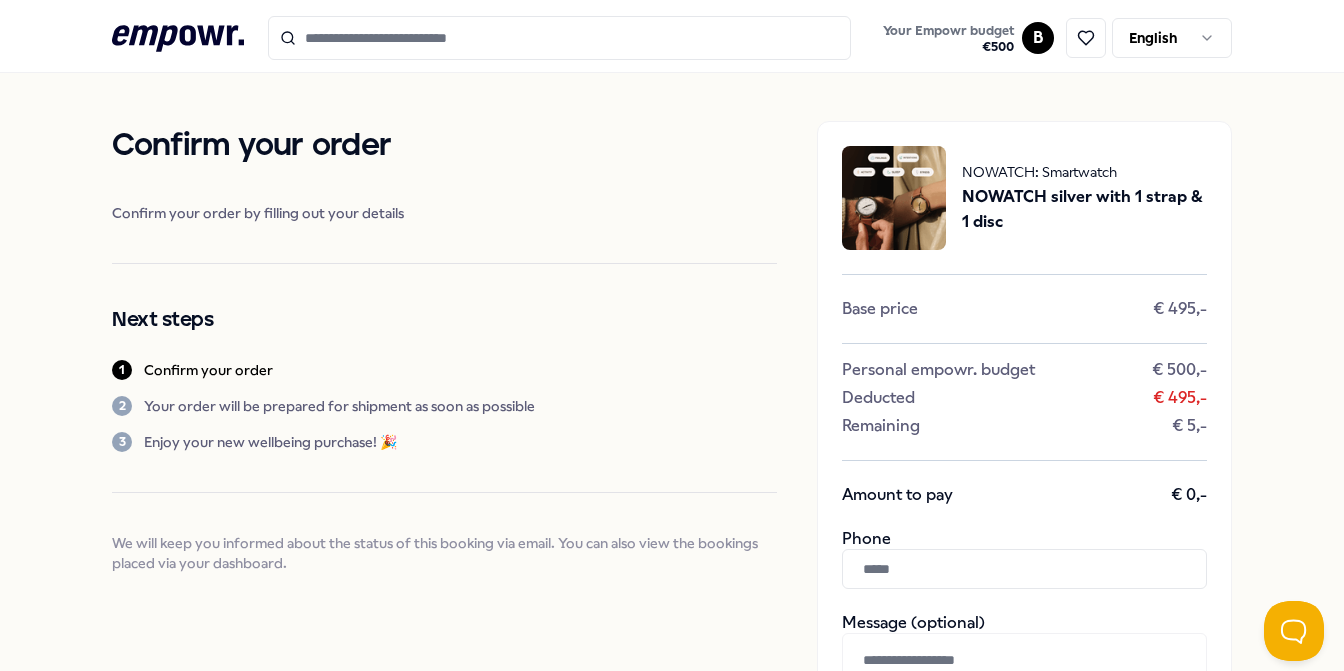 scroll, scrollTop: 0, scrollLeft: 0, axis: both 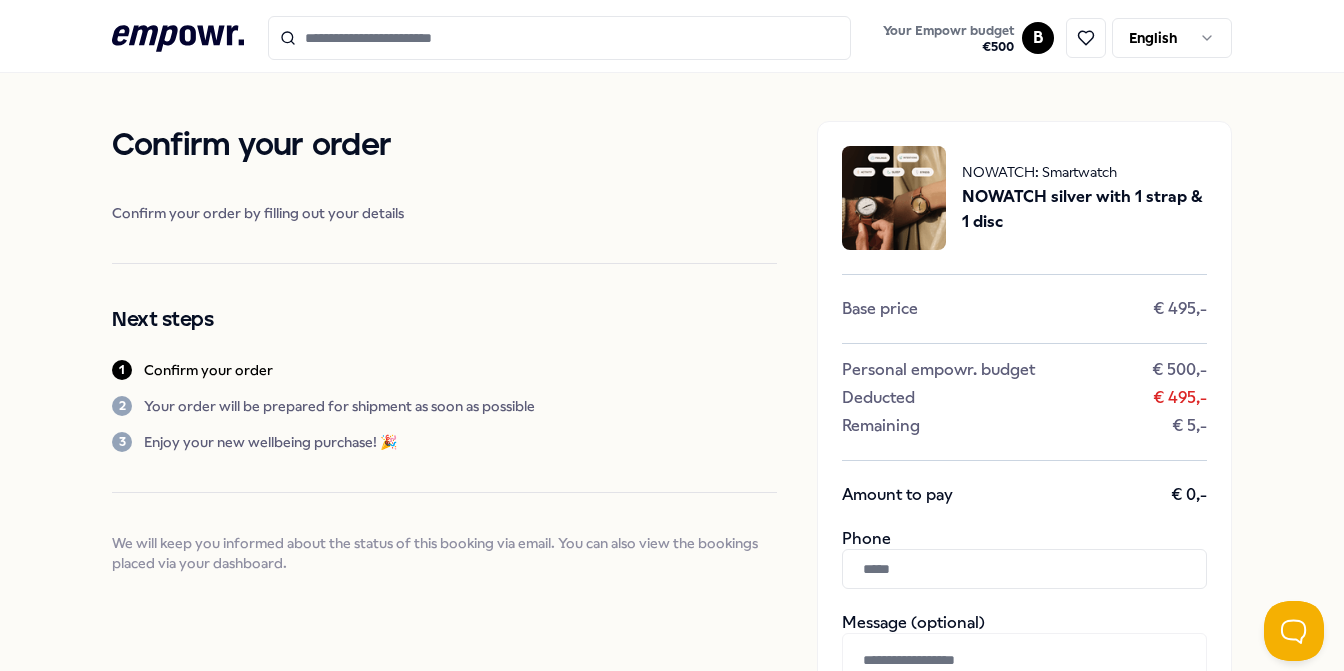 click on ".empowr-logo_svg__cls-1{fill:#03032f}" 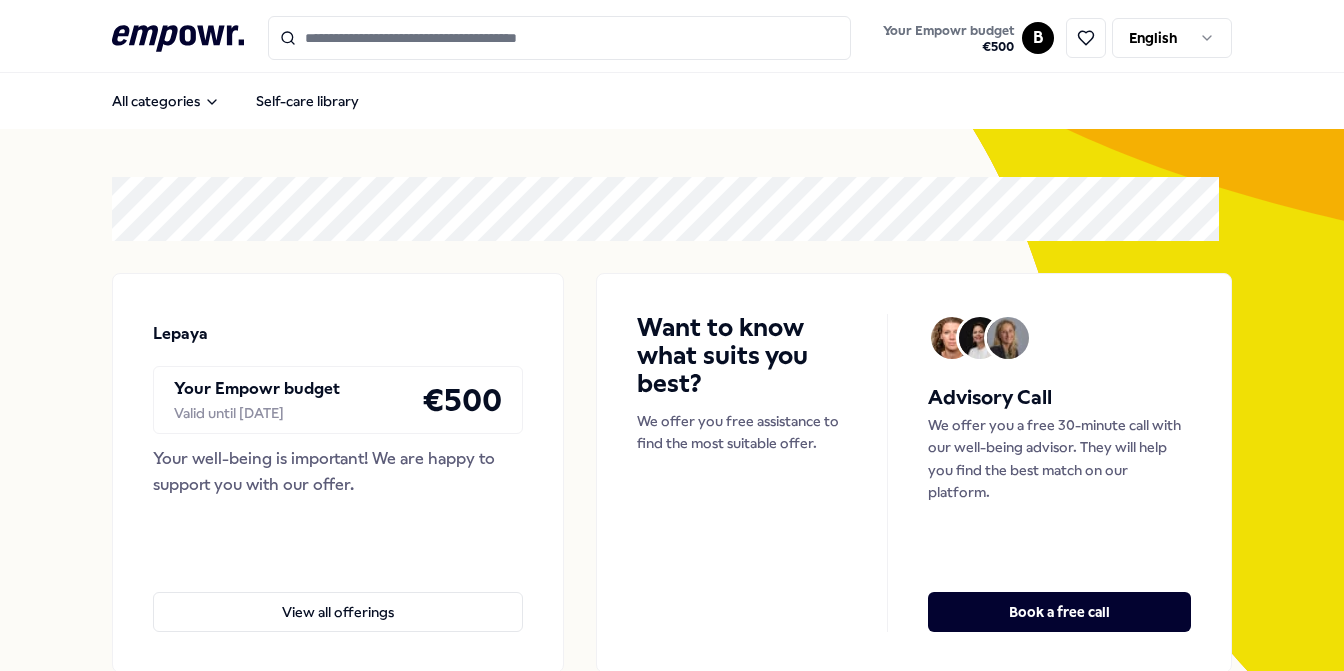 scroll, scrollTop: 0, scrollLeft: 0, axis: both 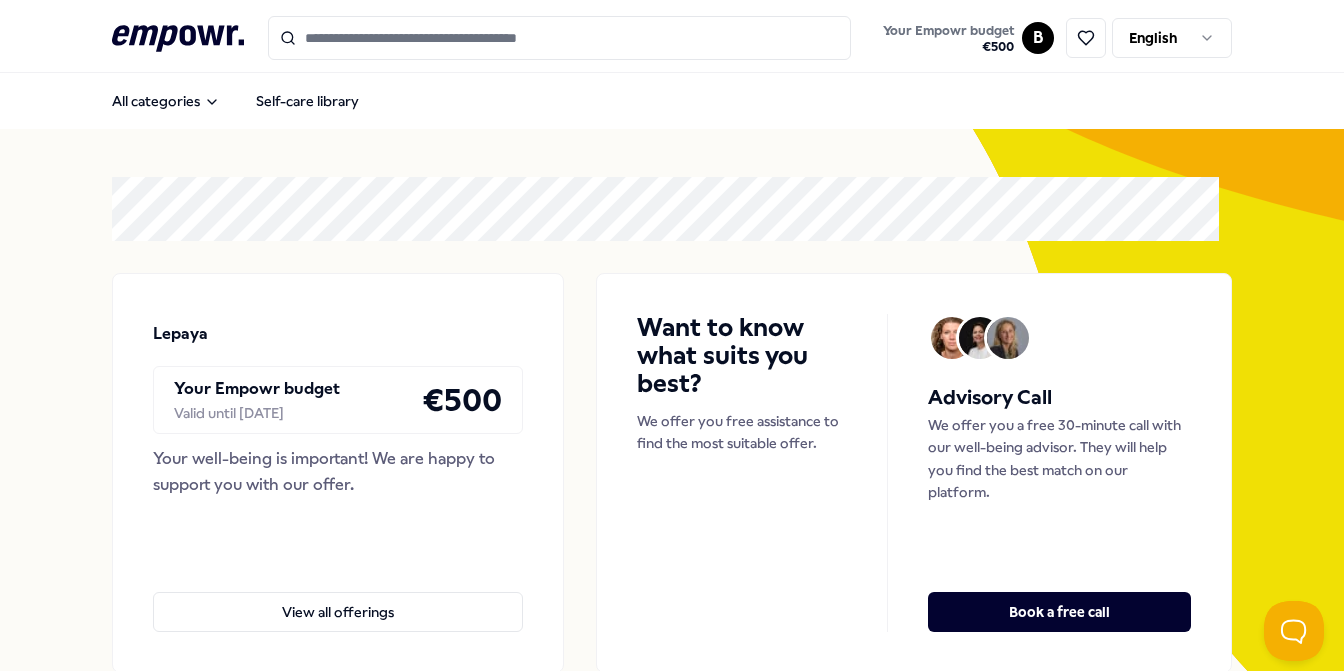 click at bounding box center (559, 38) 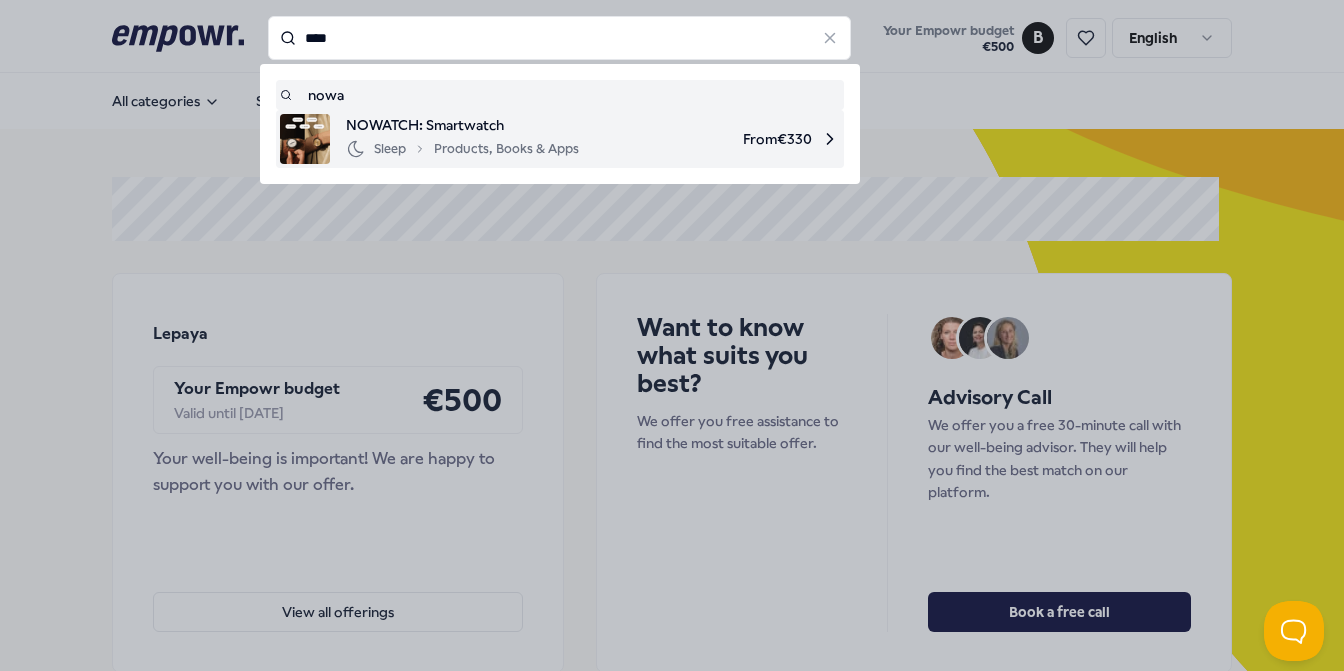 click on "NOWATCH: Smartwatch" at bounding box center (462, 125) 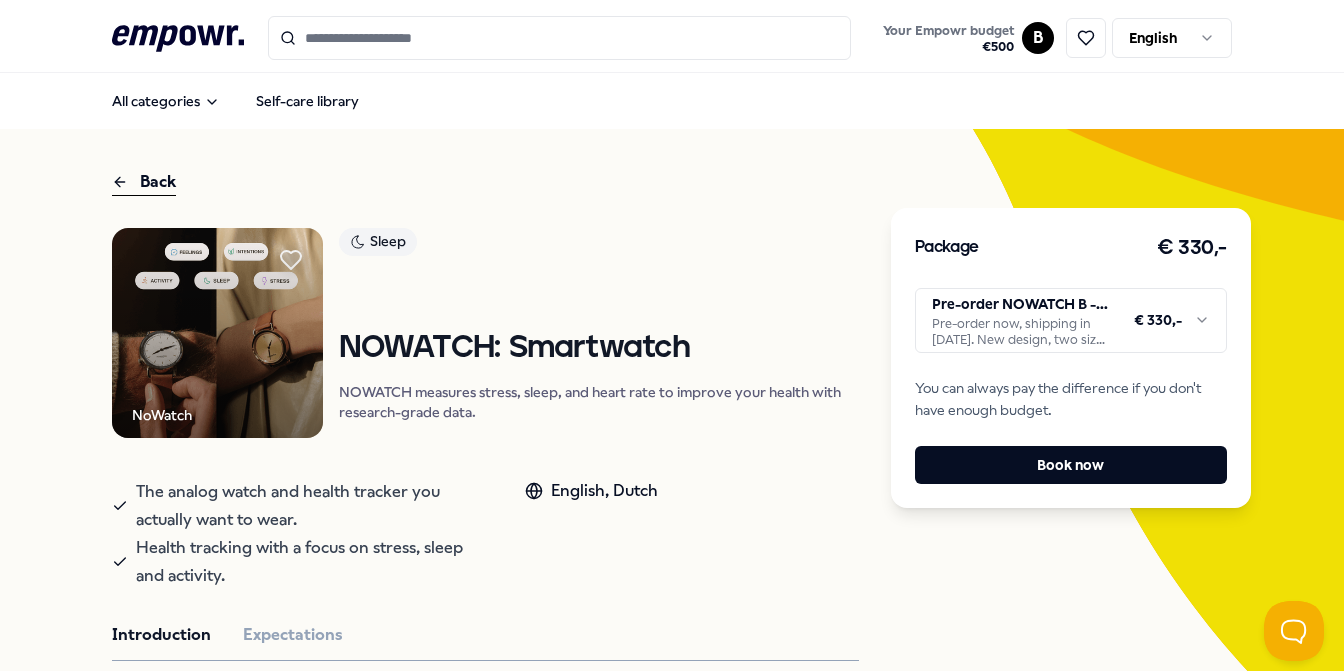 click on ".empowr-logo_svg__cls-1{fill:#03032f} Your Empowr budget € 500 B English All categories   Self-care library Back NoWatch Sleep NOWATCH: Smartwatch NOWATCH measures stress, sleep, and heart rate to improve your health with research-grade data.  The analog watch and health tracker you actually want to wear. Health tracking with a focus on stress, sleep and activity. English, Dutch Introduction Expectations NOWATCH is the analog watch and health tracker you actually want to wear. It fuses  science  and  technology  into one tool to help you feel better. Research-grade sensors measure your stress, sleep, steps, heart rate, heart rate variability (HRV) and more which you can read and interpret on your NOWATCH app.  Whether you want to understand your exercise routine better, your stress triggers at work, or your mindfulness practice, NOWATCH is here to help you build sustainable habits so you can feel better, starting now. Recommended Coaching NL [GEOGRAPHIC_DATA]   + 1 Setting Boundaries Eef van Soest English, Dutch" at bounding box center (672, 335) 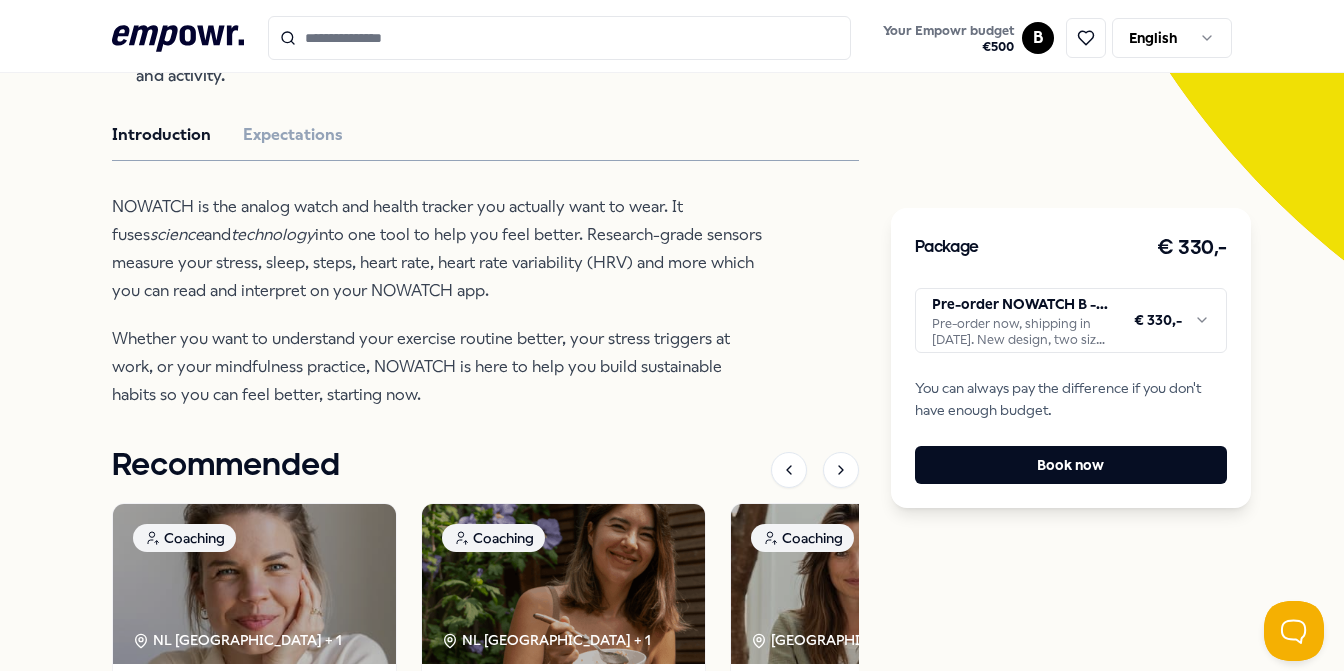 scroll, scrollTop: 400, scrollLeft: 0, axis: vertical 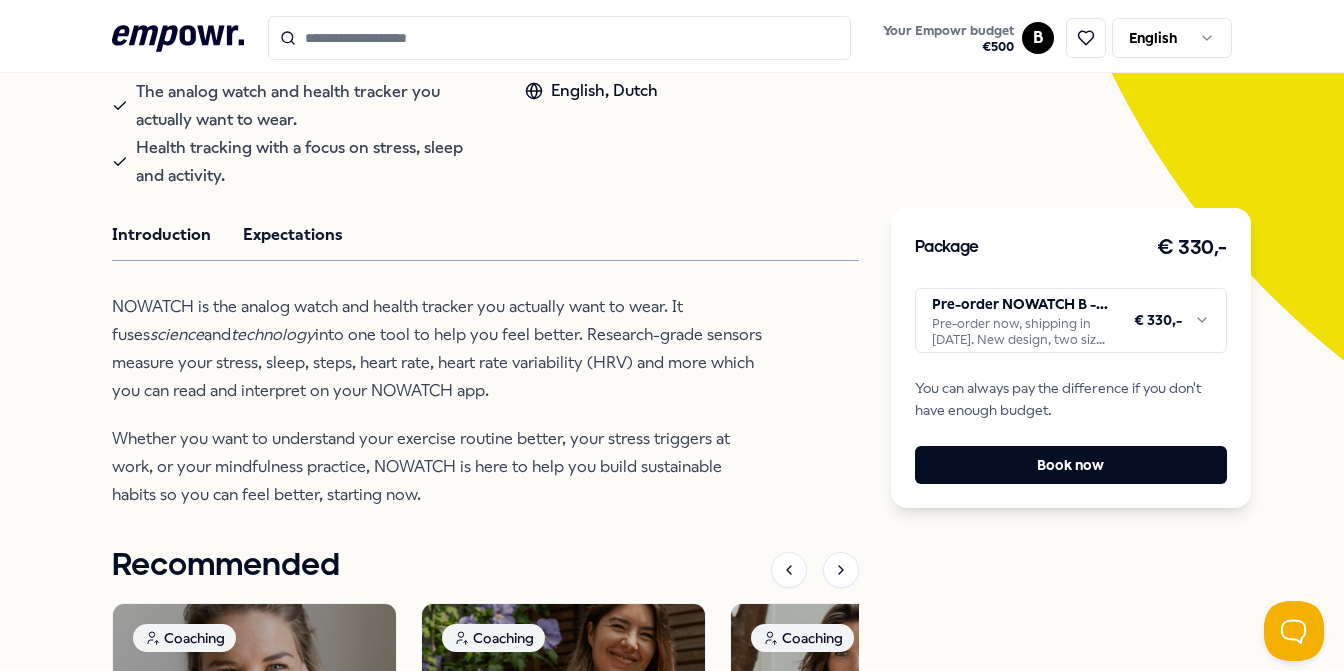 click on "Expectations" at bounding box center [293, 235] 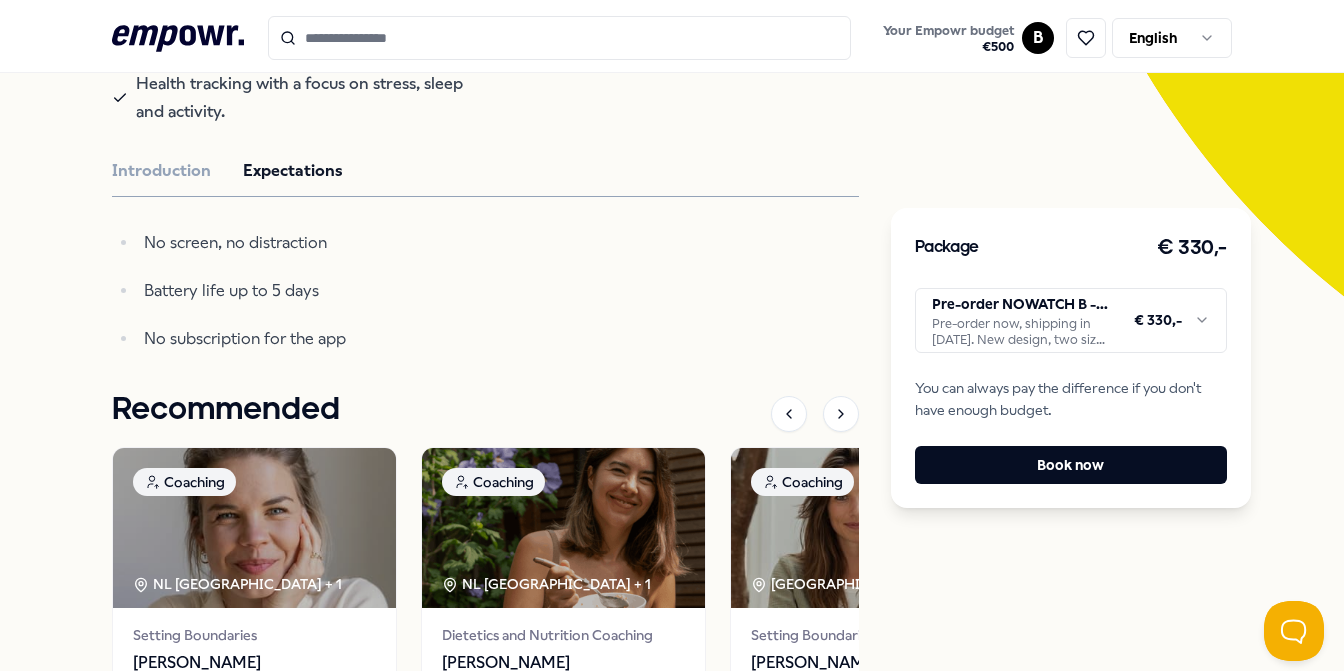 scroll, scrollTop: 112, scrollLeft: 0, axis: vertical 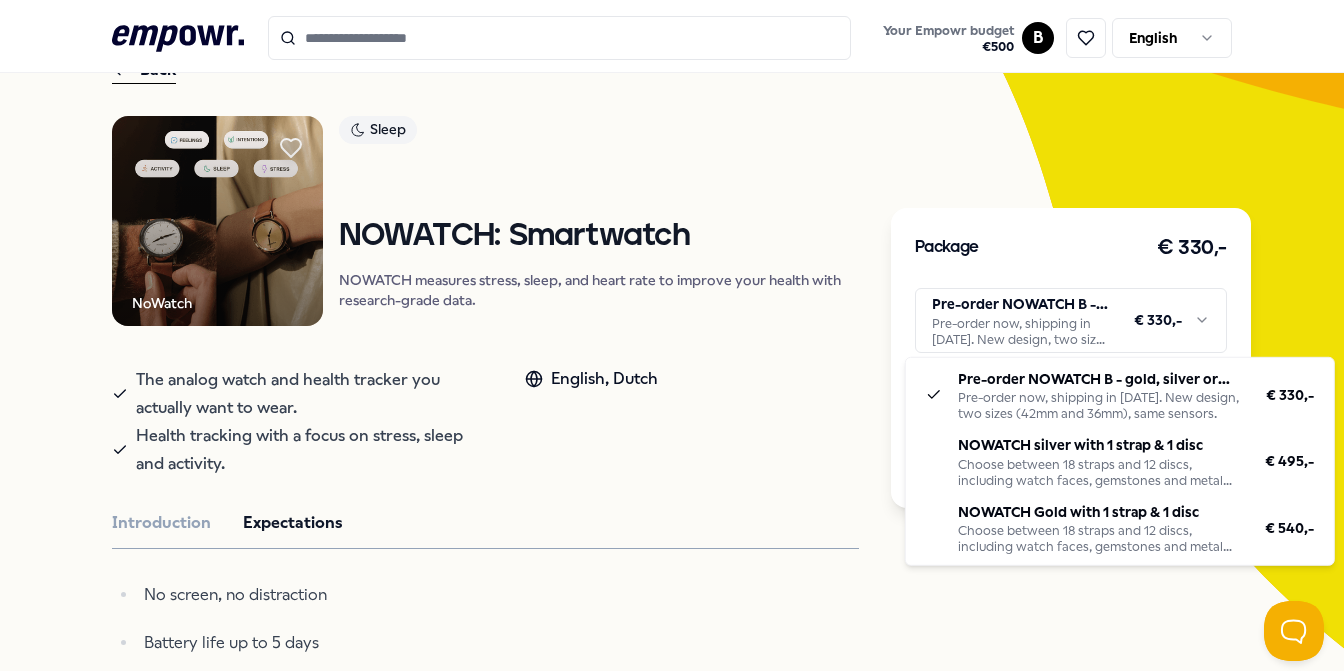 click on ".empowr-logo_svg__cls-1{fill:#03032f} Your Empowr budget € 500 B English All categories   Self-care library Back NoWatch Sleep NOWATCH: Smartwatch NOWATCH measures stress, sleep, and heart rate to improve your health with research-grade data.  The analog watch and health tracker you actually want to wear. Health tracking with a focus on stress, sleep and activity. English, Dutch Introduction Expectations No screen, no distraction Battery life up to 5 days No subscription for the app Recommended Coaching NL [GEOGRAPHIC_DATA]   + 1 Setting Boundaries Eef van Soest Pregnancy and parenting coaching, birth processing, trauma, (needle) anxiety &
stress coaching. English, Dutch From  € 135,- Coaching NL [GEOGRAPHIC_DATA]   + 1 Dietetics and Nutrition Coaching [PERSON_NAME] As a Registered Nutritional Therapist, I'll guide you to optimal health with
personalised nutrition and lifestyle solutions. English From  € 80,- Coaching [GEOGRAPHIC_DATA] Region   Setting Boundaries [PERSON_NAME] English, Dutch From  Coaching" at bounding box center (672, 335) 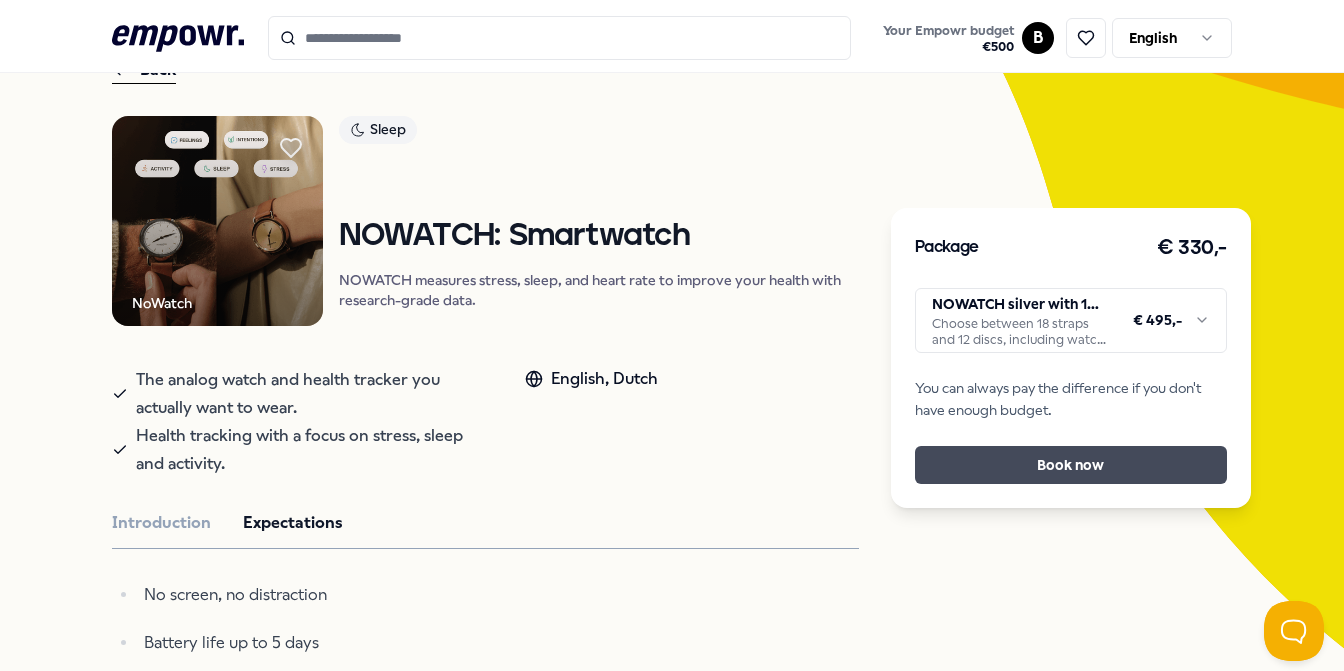 click on "Book now" at bounding box center [1071, 465] 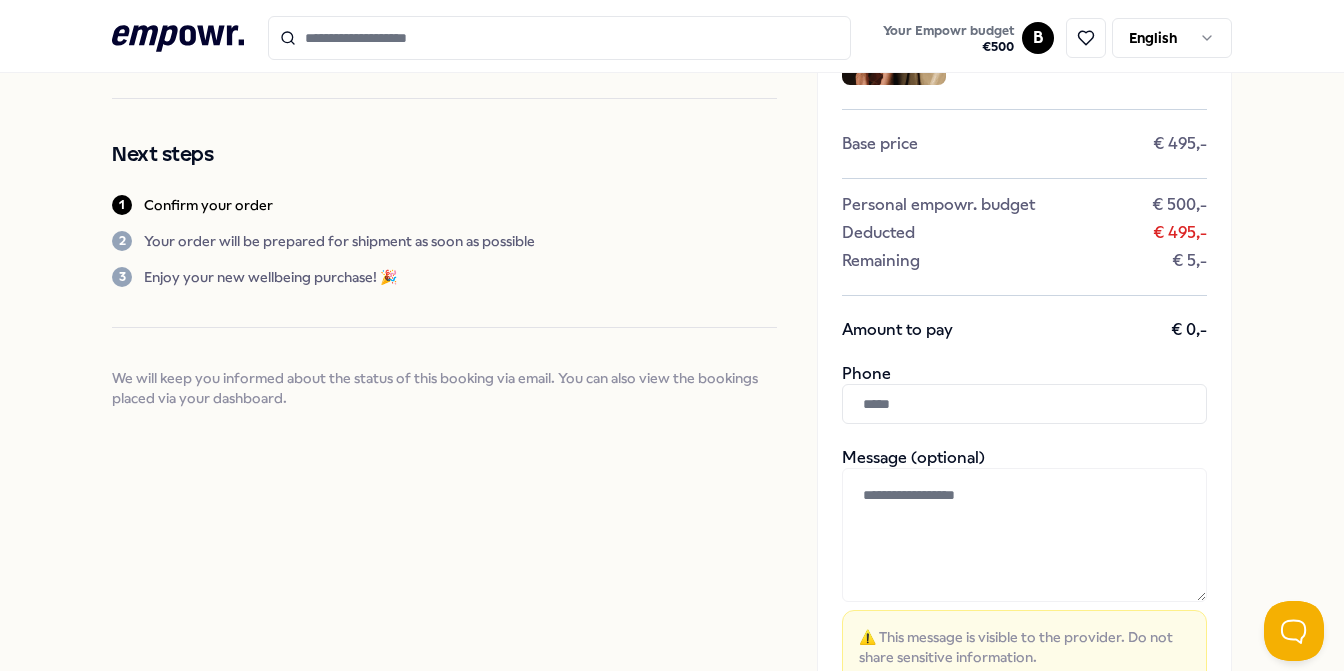 scroll, scrollTop: 200, scrollLeft: 0, axis: vertical 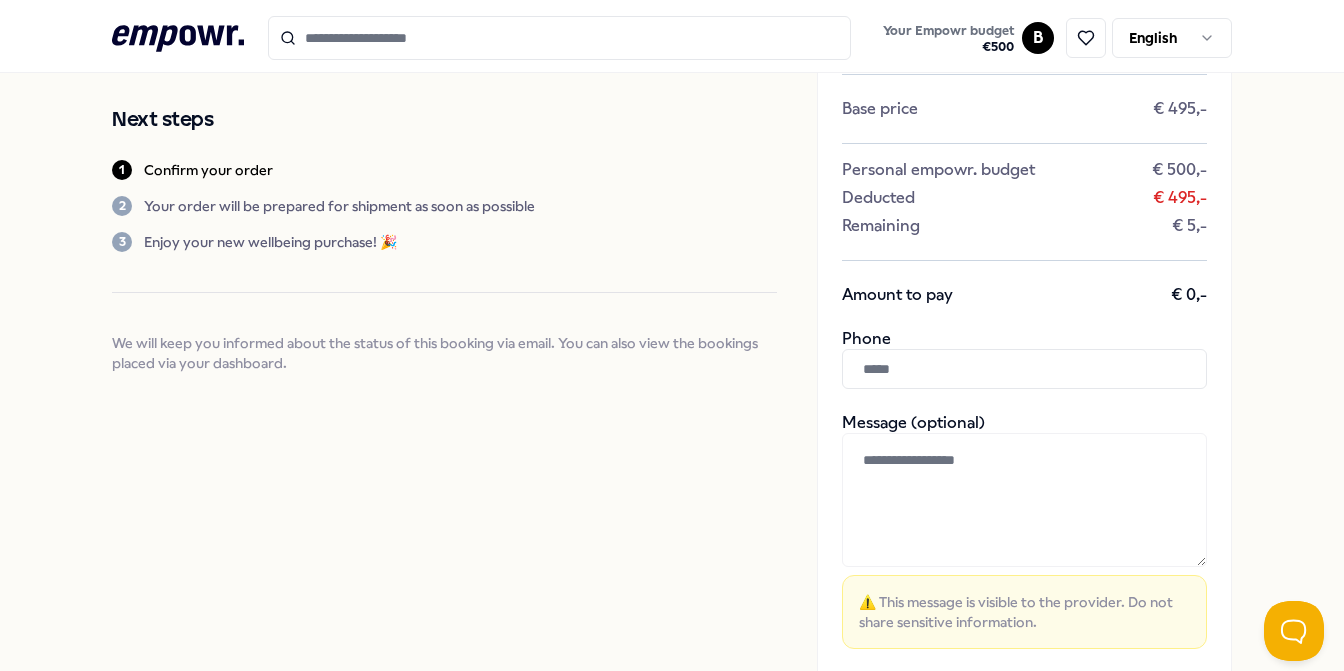 click at bounding box center [1024, 369] 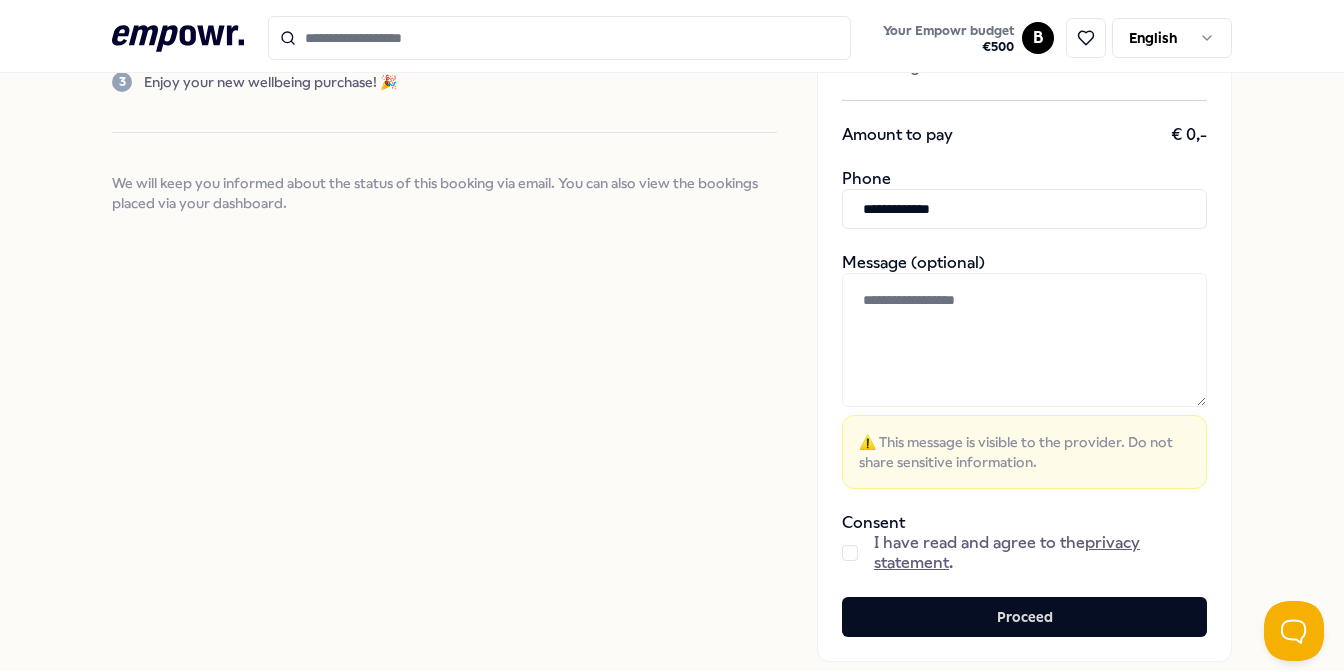 scroll, scrollTop: 400, scrollLeft: 0, axis: vertical 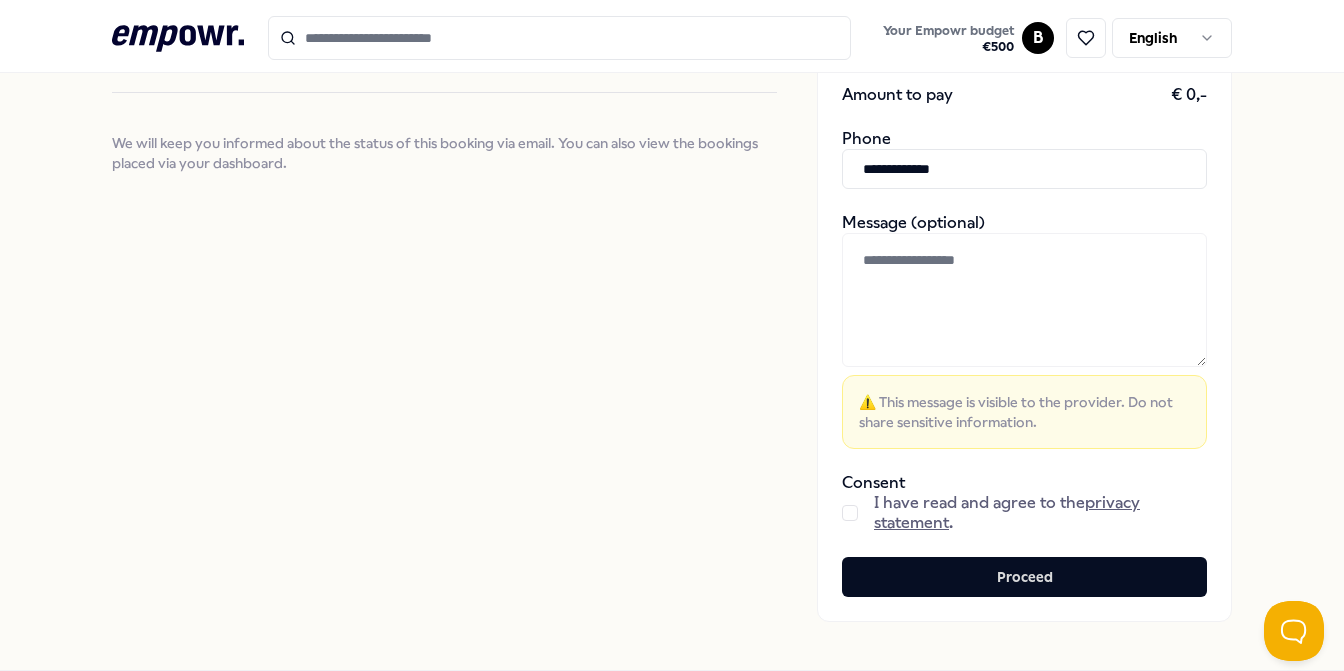 type on "**********" 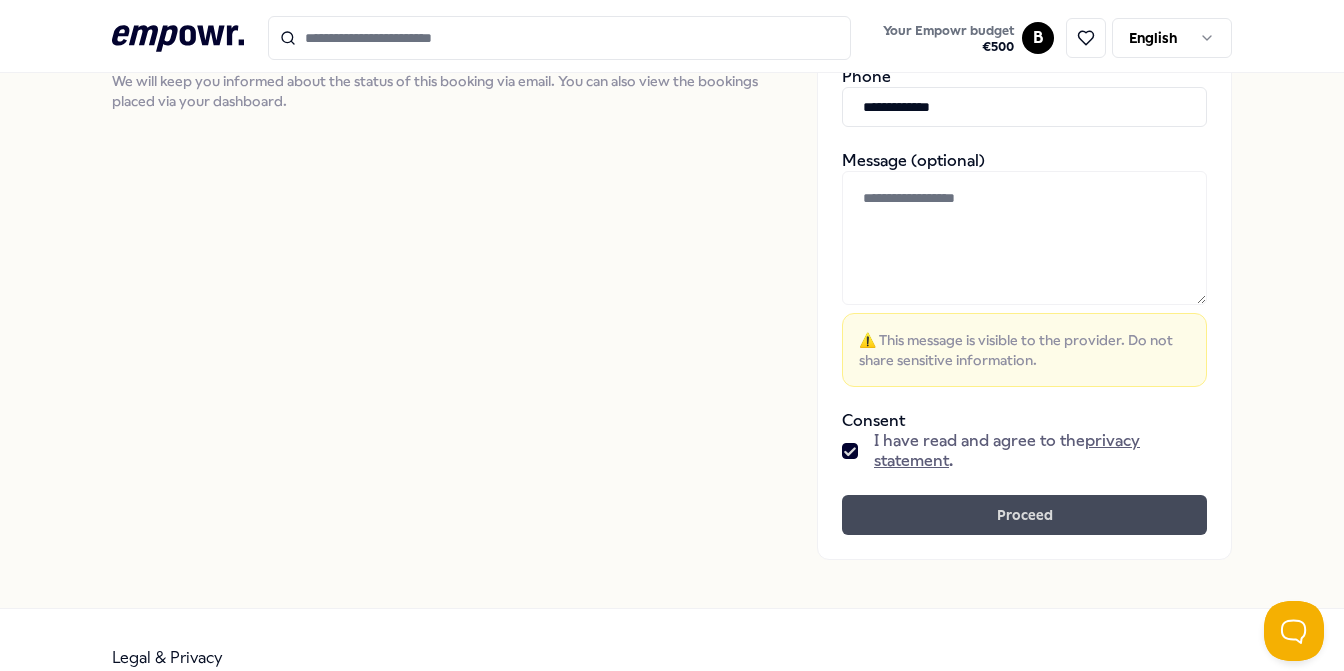 scroll, scrollTop: 496, scrollLeft: 0, axis: vertical 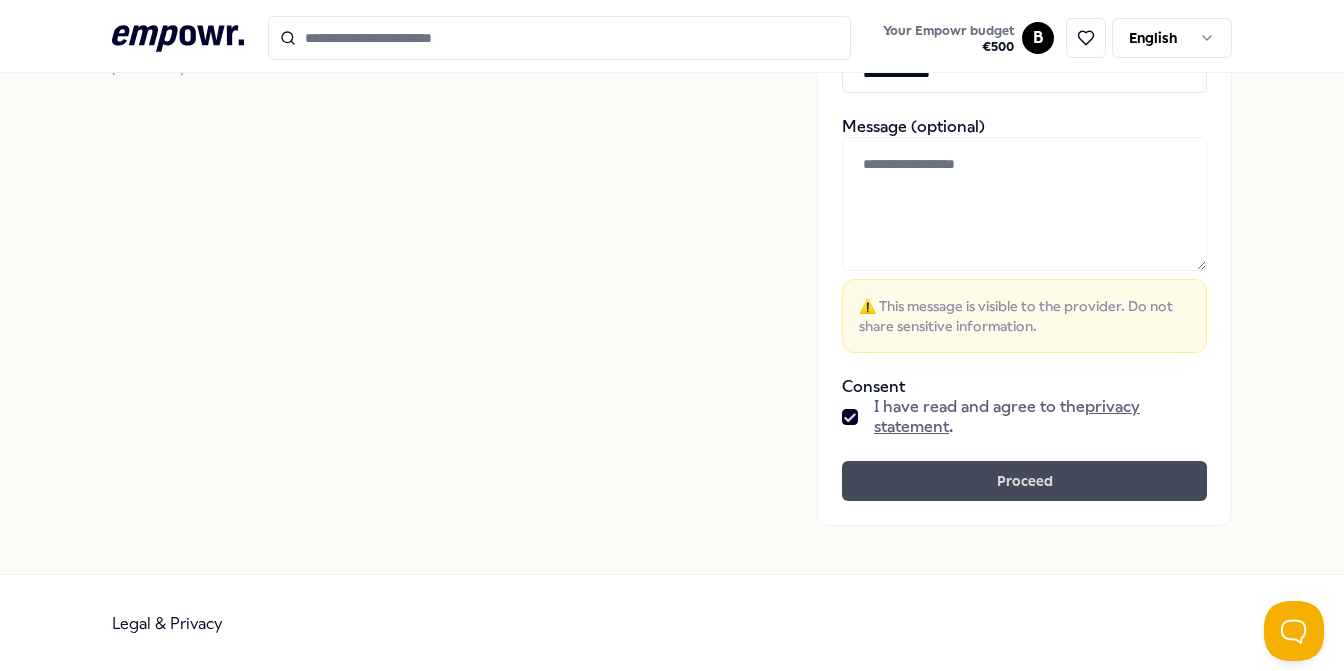 click on "Proceed" at bounding box center [1024, 481] 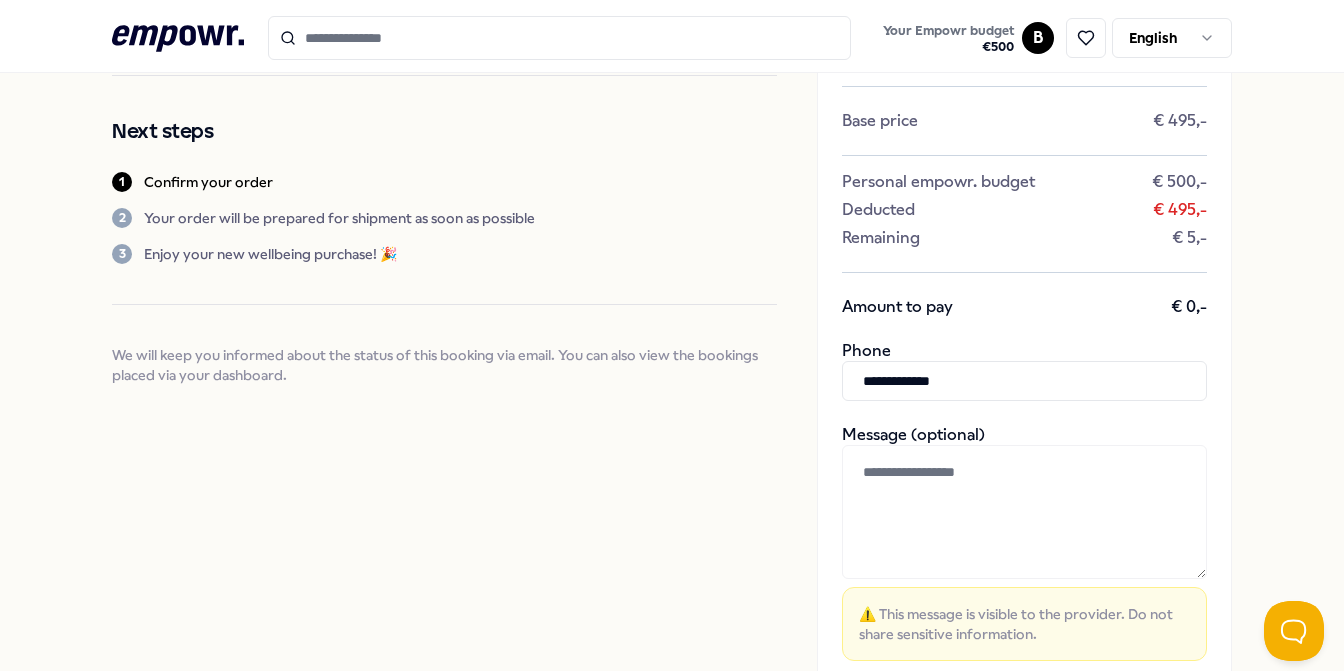 scroll, scrollTop: 0, scrollLeft: 0, axis: both 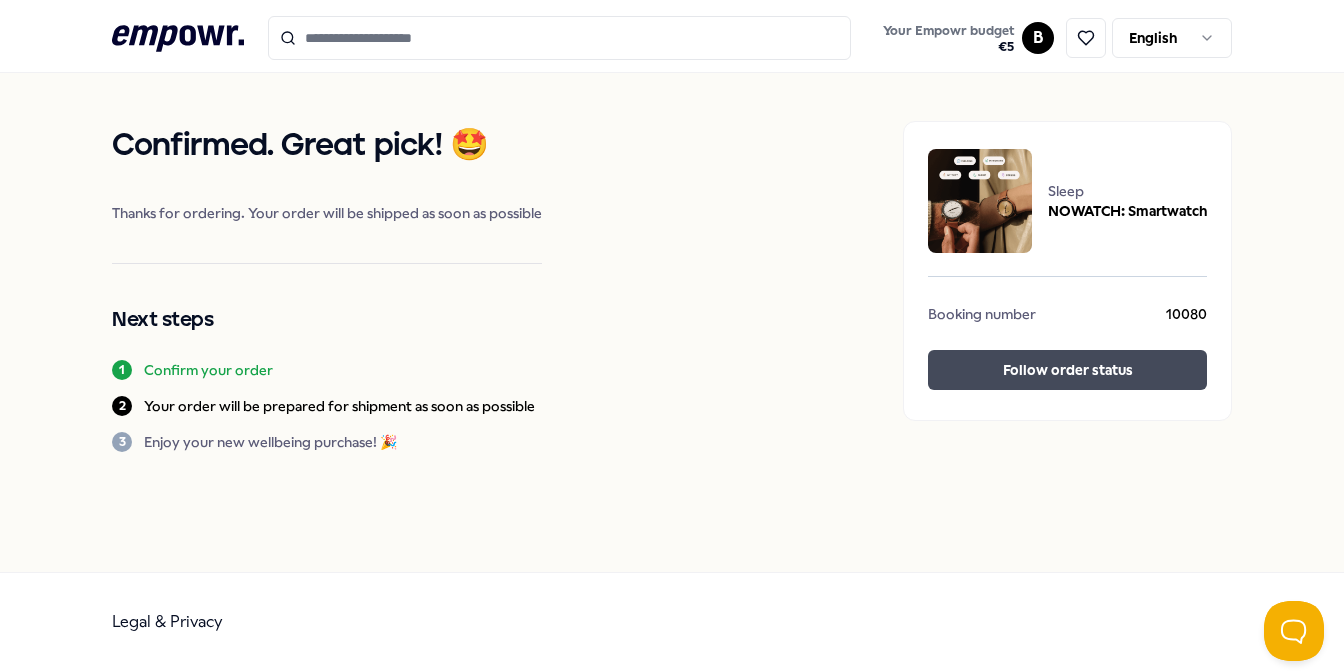 click on "Follow order status" at bounding box center [1067, 370] 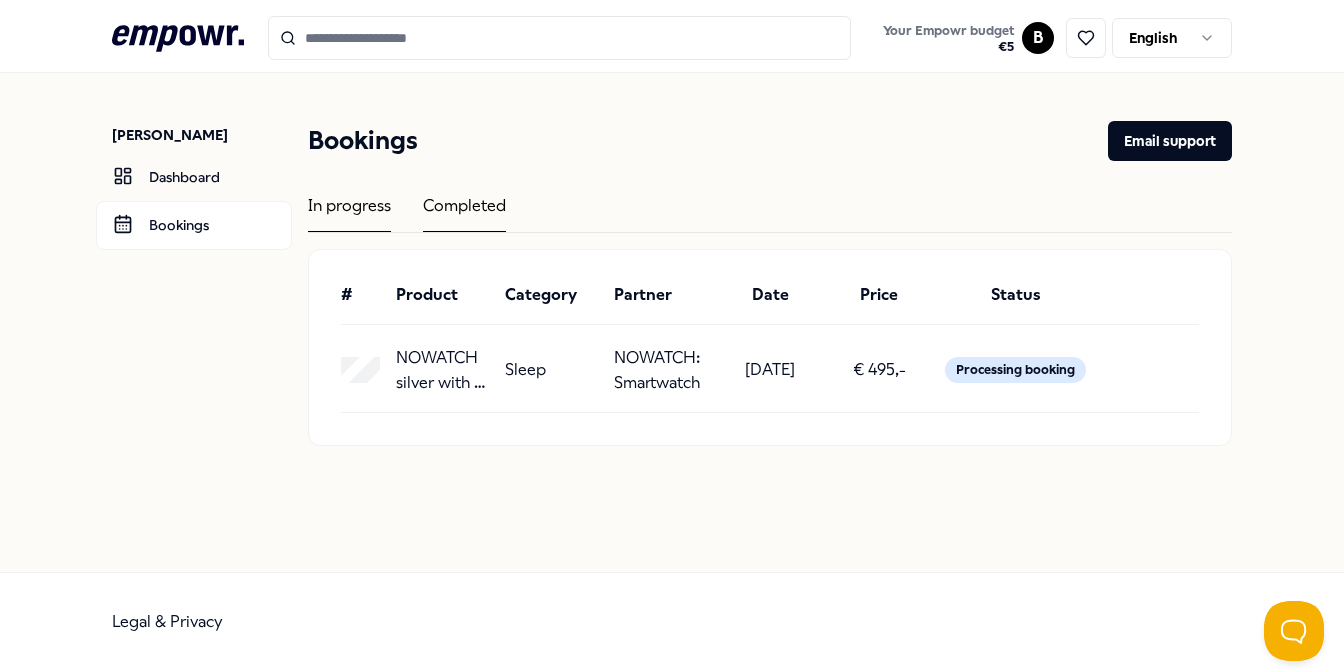 click on "Completed" at bounding box center (464, 212) 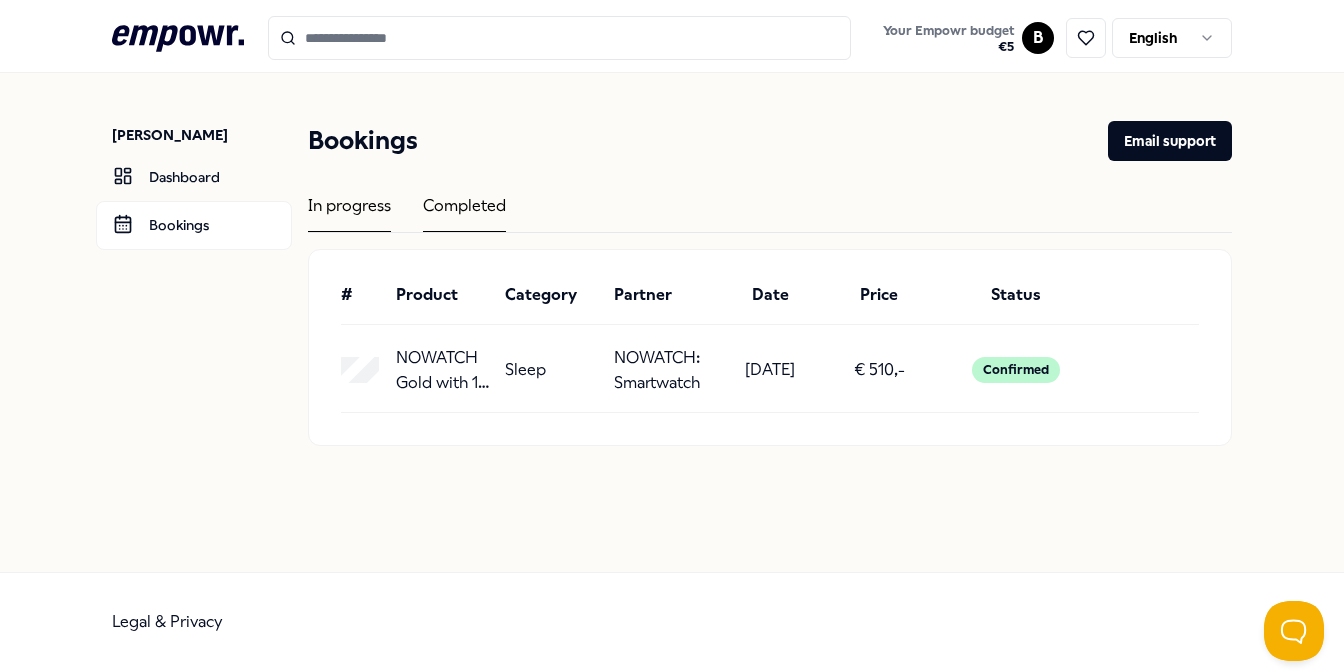 click on "In progress" at bounding box center (349, 212) 